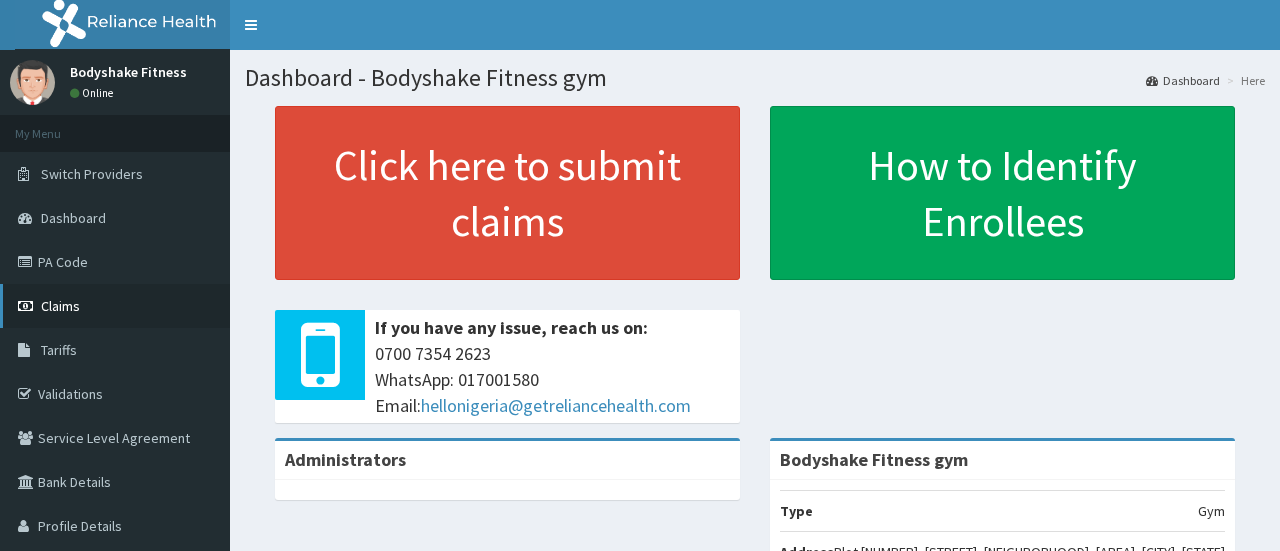 scroll, scrollTop: 0, scrollLeft: 0, axis: both 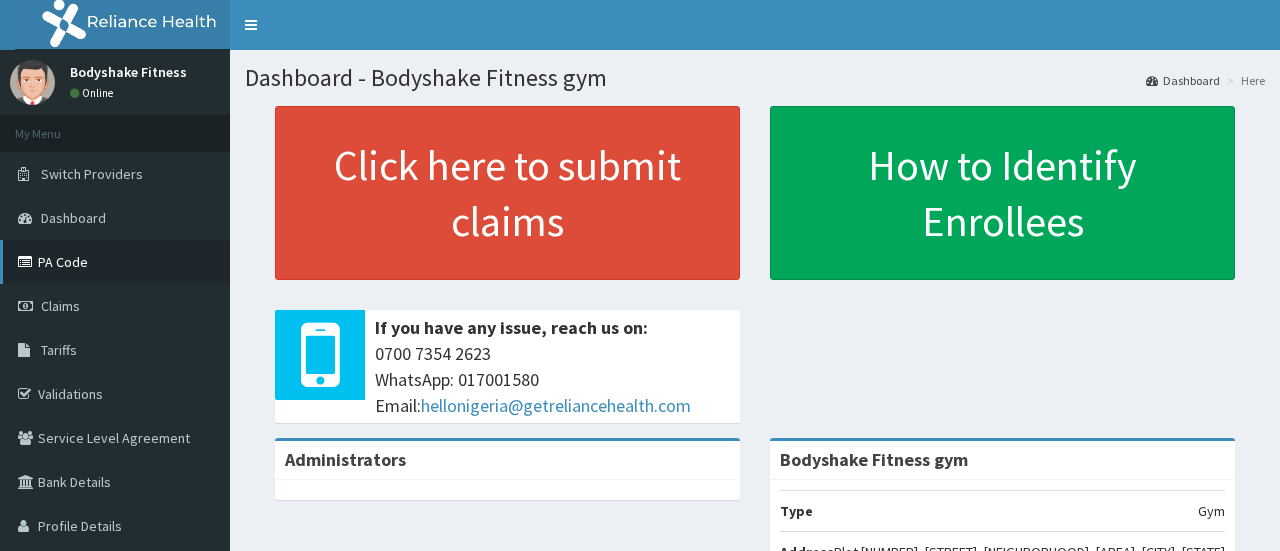 click on "PA Code" at bounding box center (115, 262) 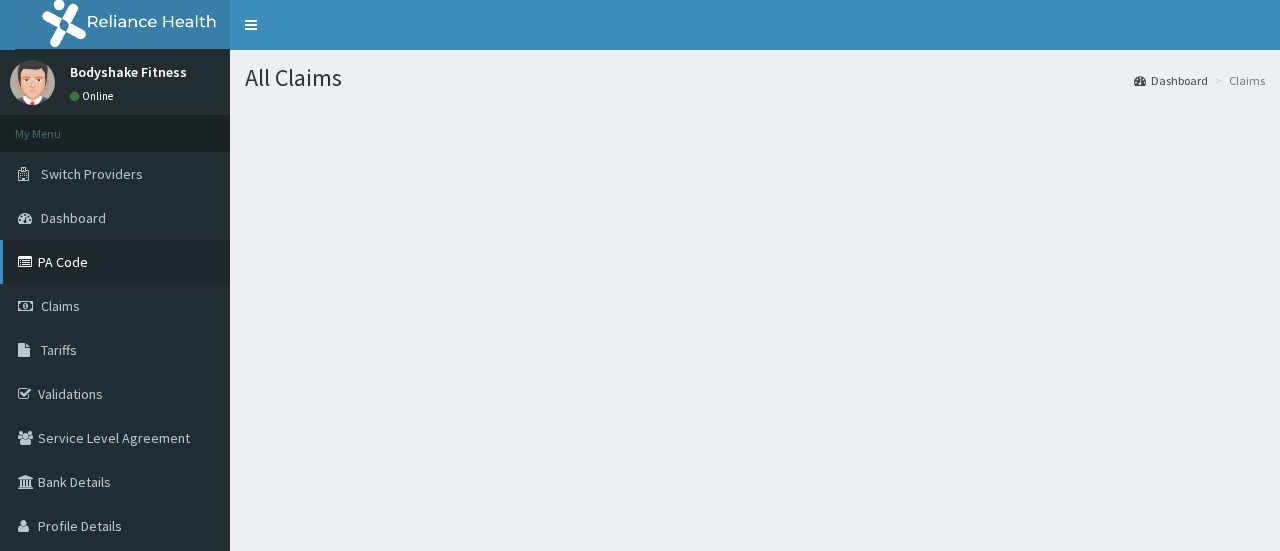 scroll, scrollTop: 0, scrollLeft: 0, axis: both 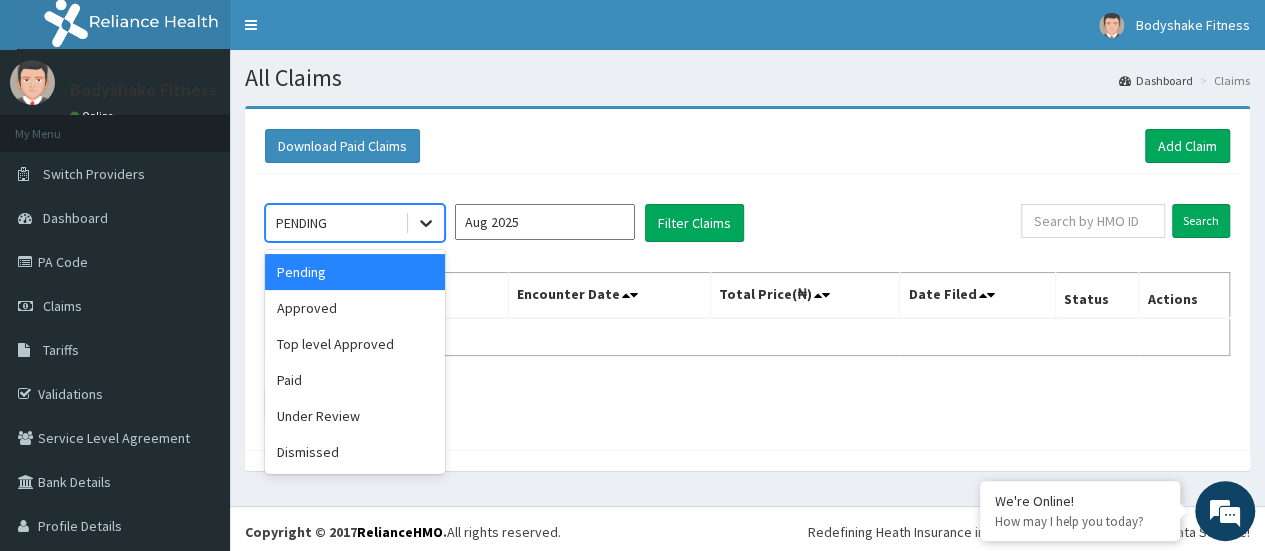 click 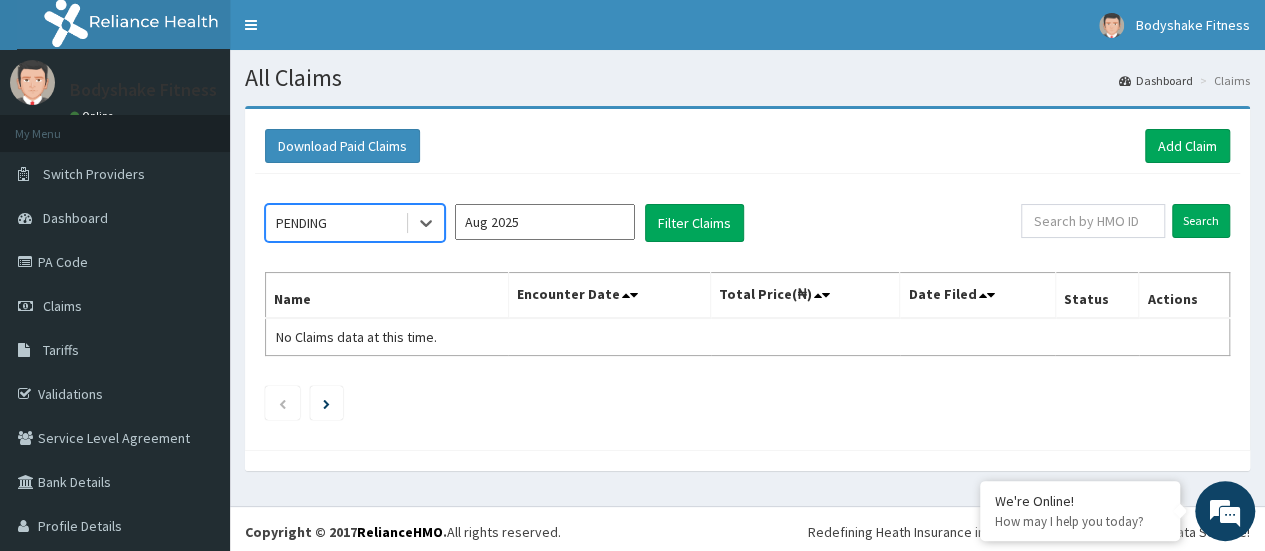 scroll, scrollTop: 0, scrollLeft: 0, axis: both 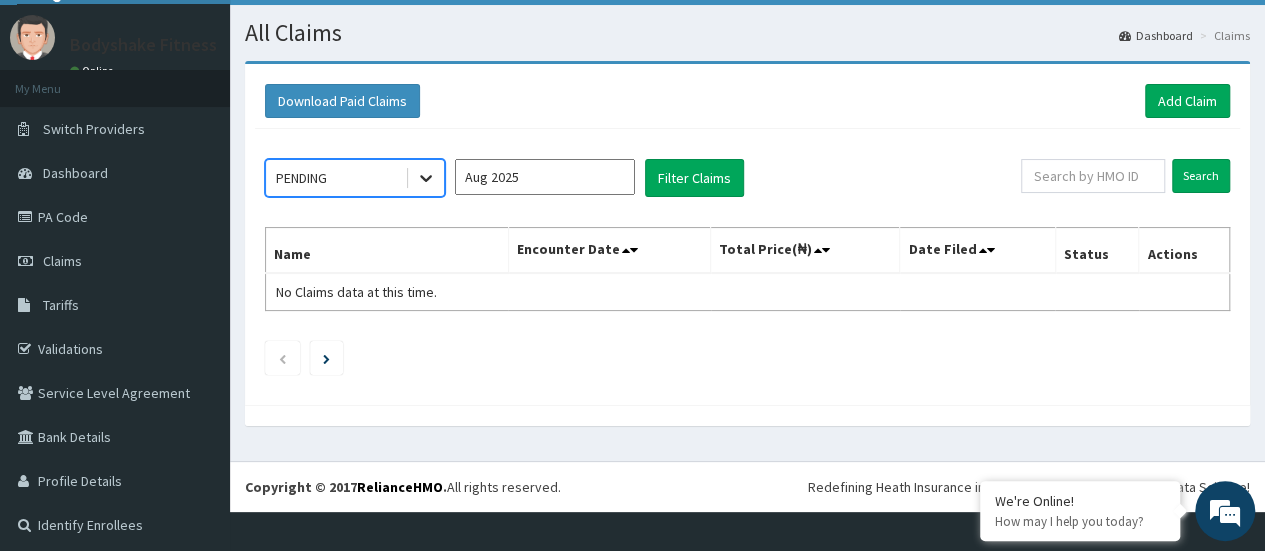 click 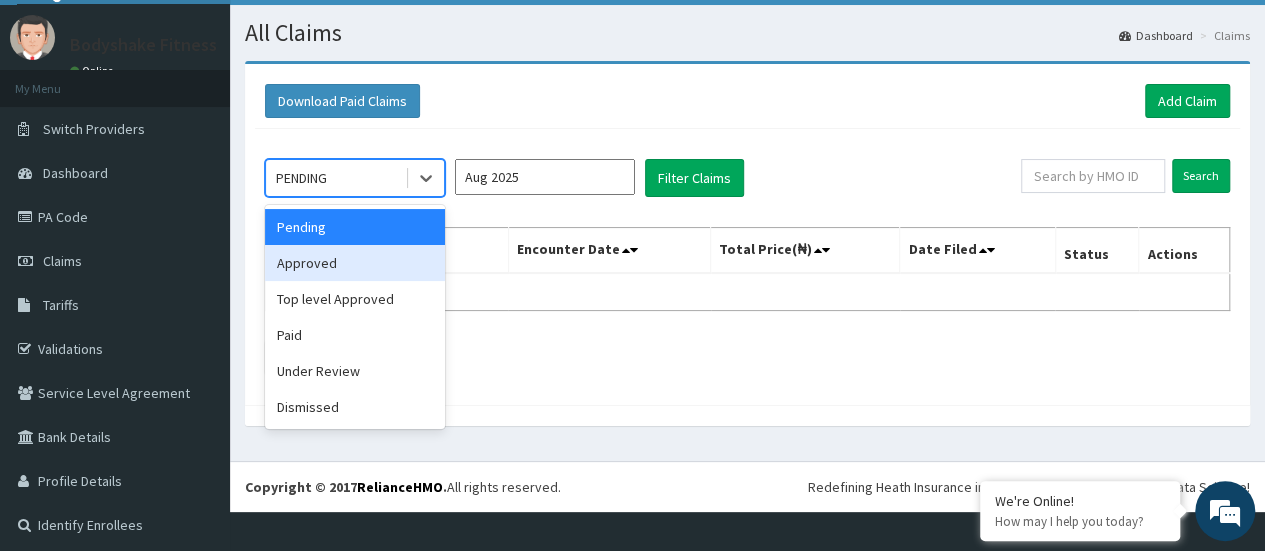 click on "Approved" at bounding box center (355, 263) 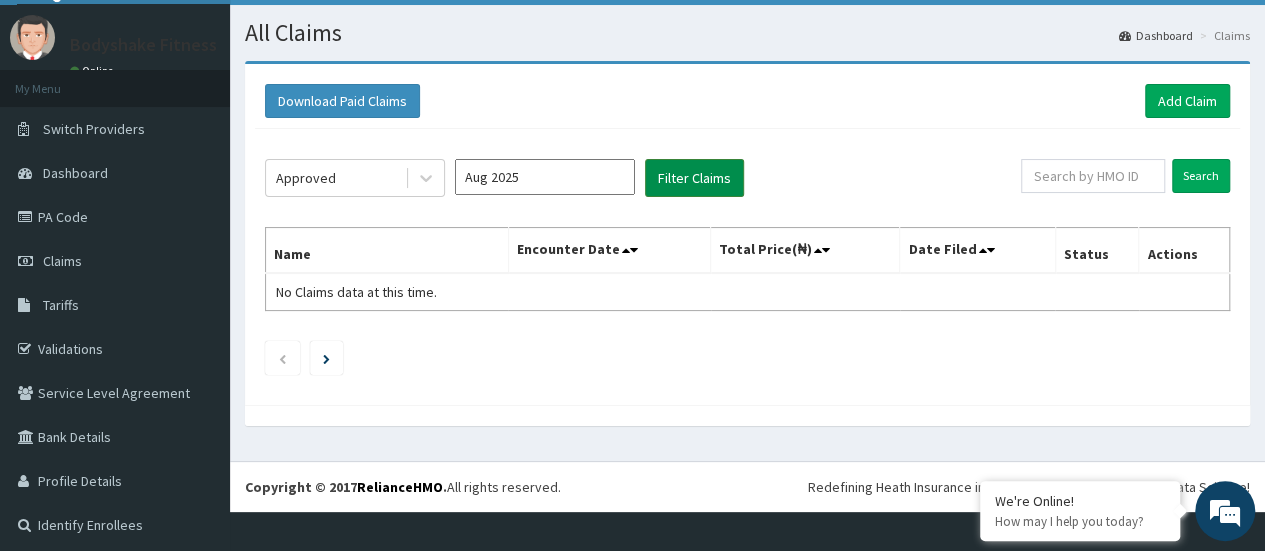click on "Filter Claims" at bounding box center (694, 178) 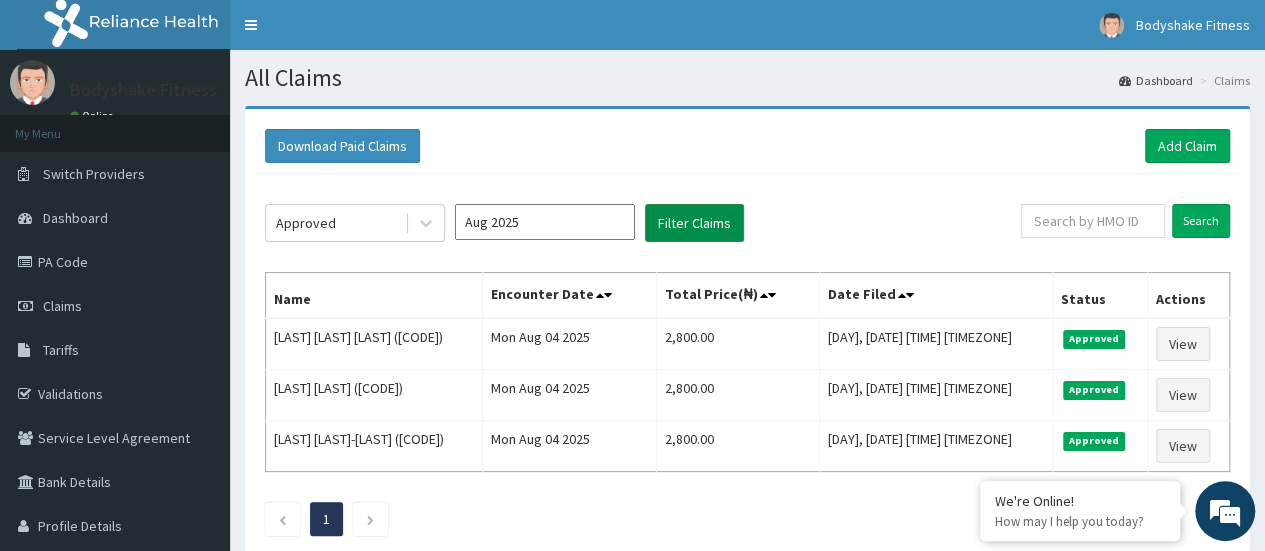 scroll, scrollTop: 0, scrollLeft: 0, axis: both 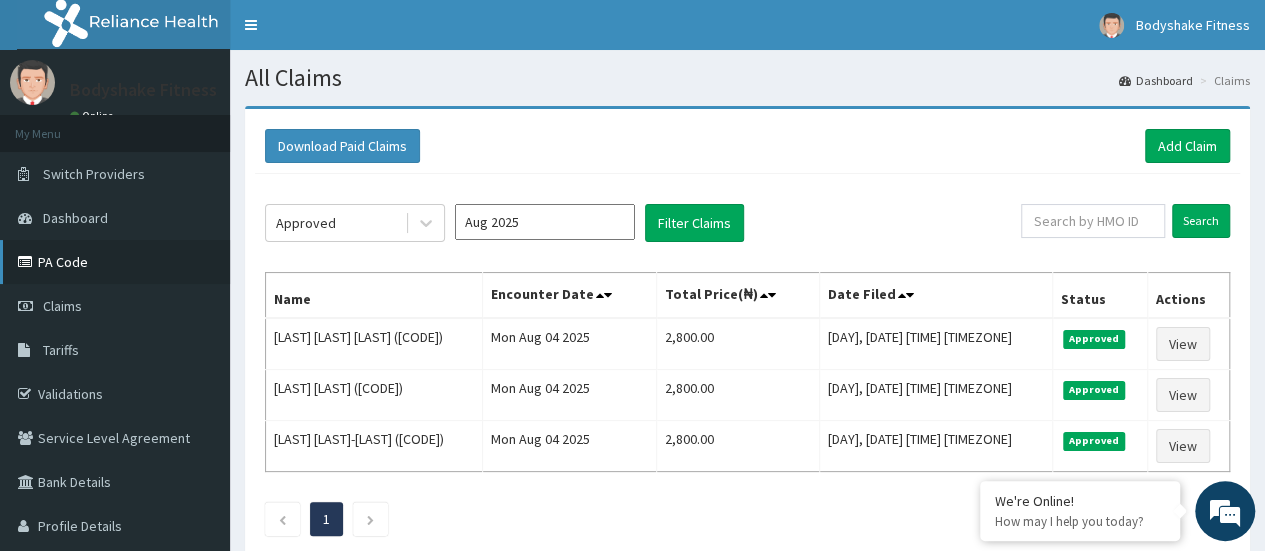 click on "PA Code" at bounding box center [115, 262] 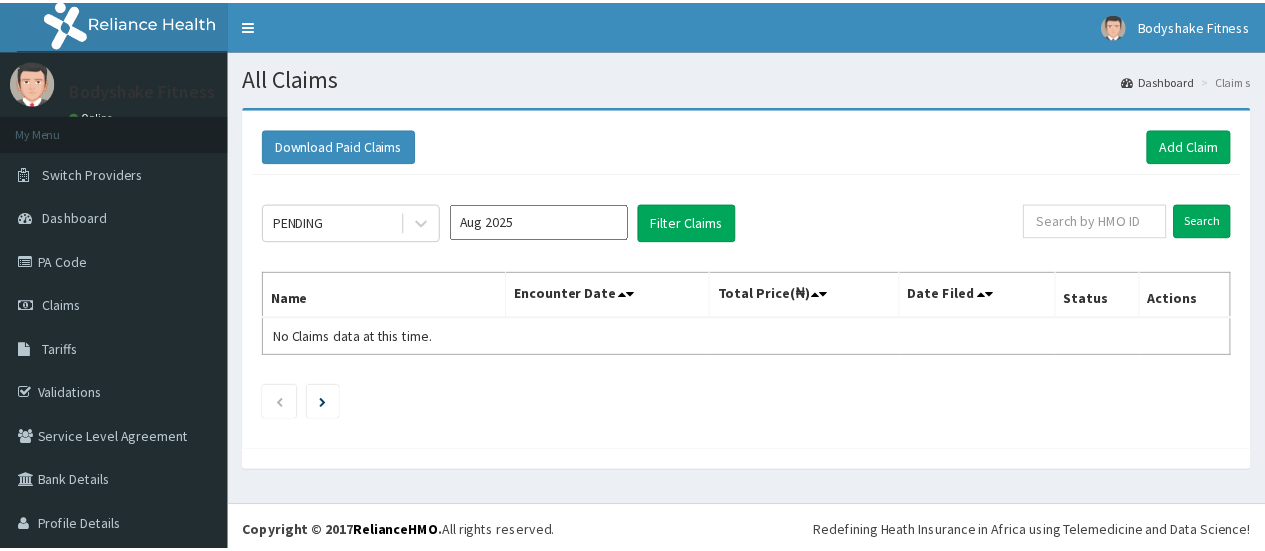 scroll, scrollTop: 0, scrollLeft: 0, axis: both 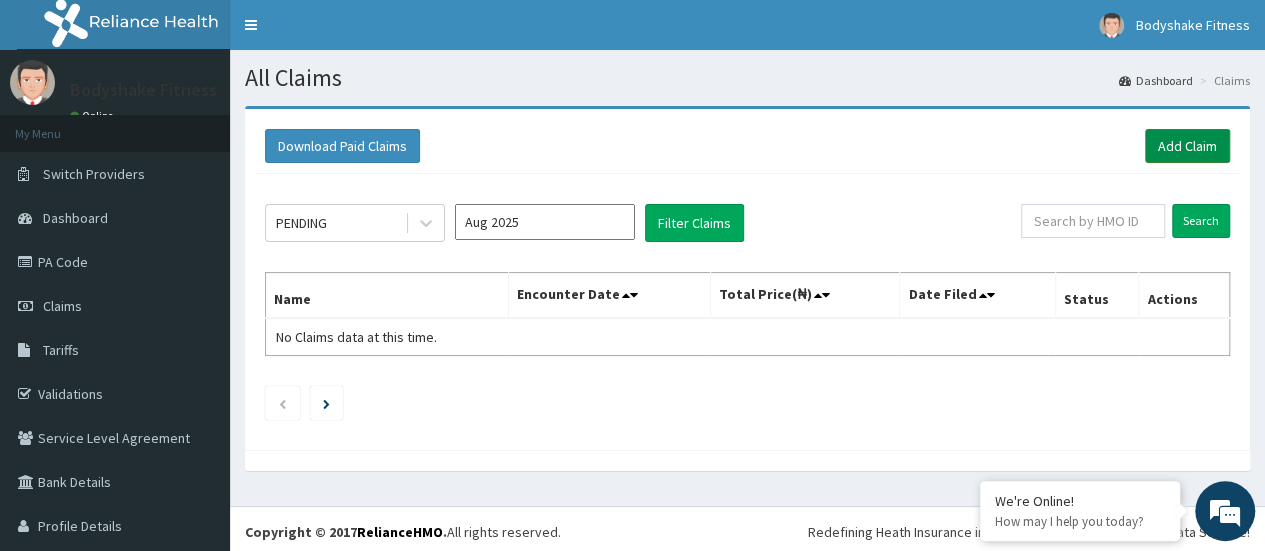 click on "Add Claim" at bounding box center [1187, 146] 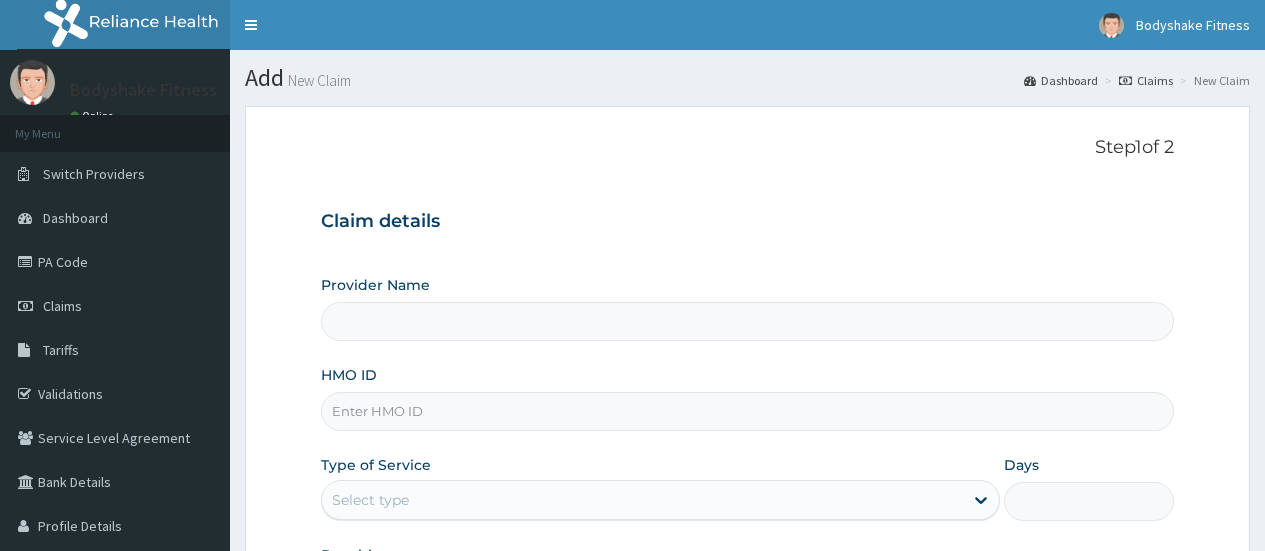 scroll, scrollTop: 0, scrollLeft: 0, axis: both 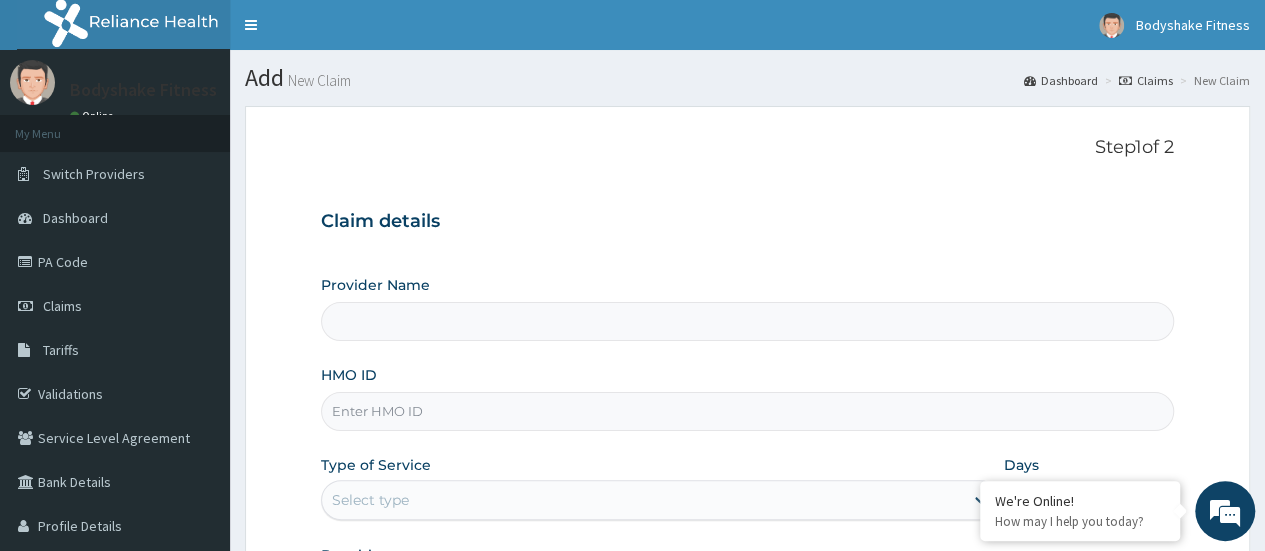 click on "HMO ID" at bounding box center (747, 411) 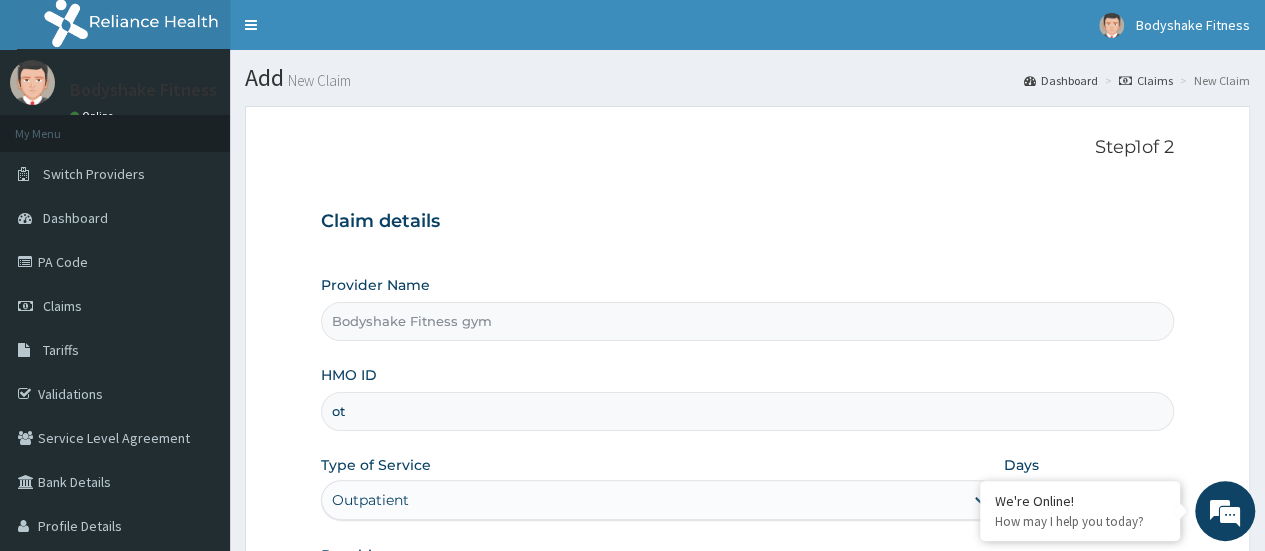 scroll, scrollTop: 0, scrollLeft: 0, axis: both 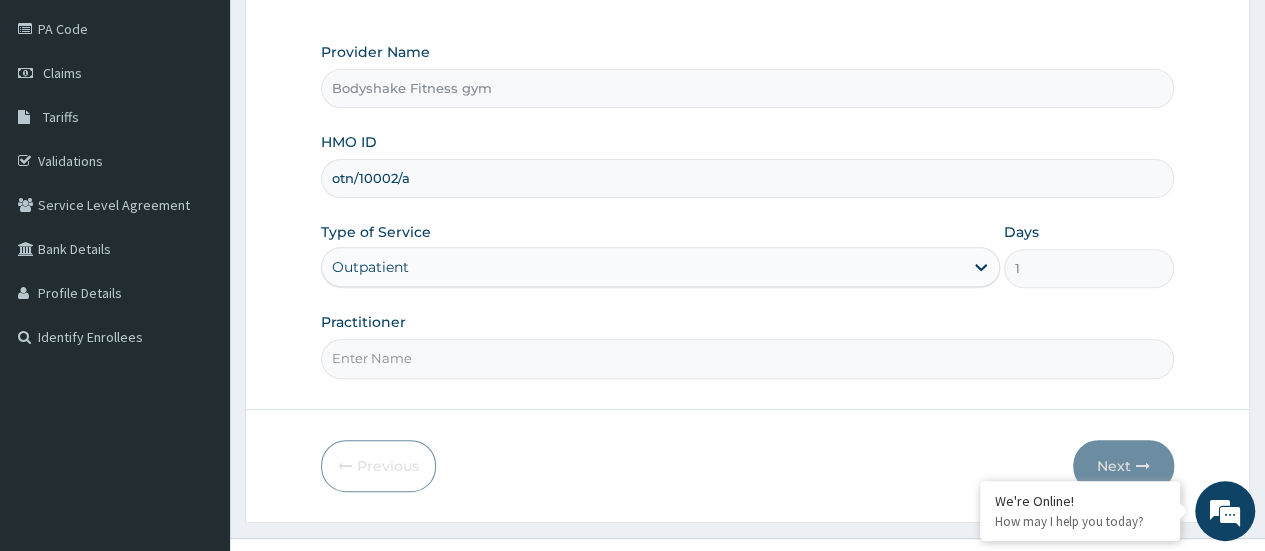 type on "otn/10002/a" 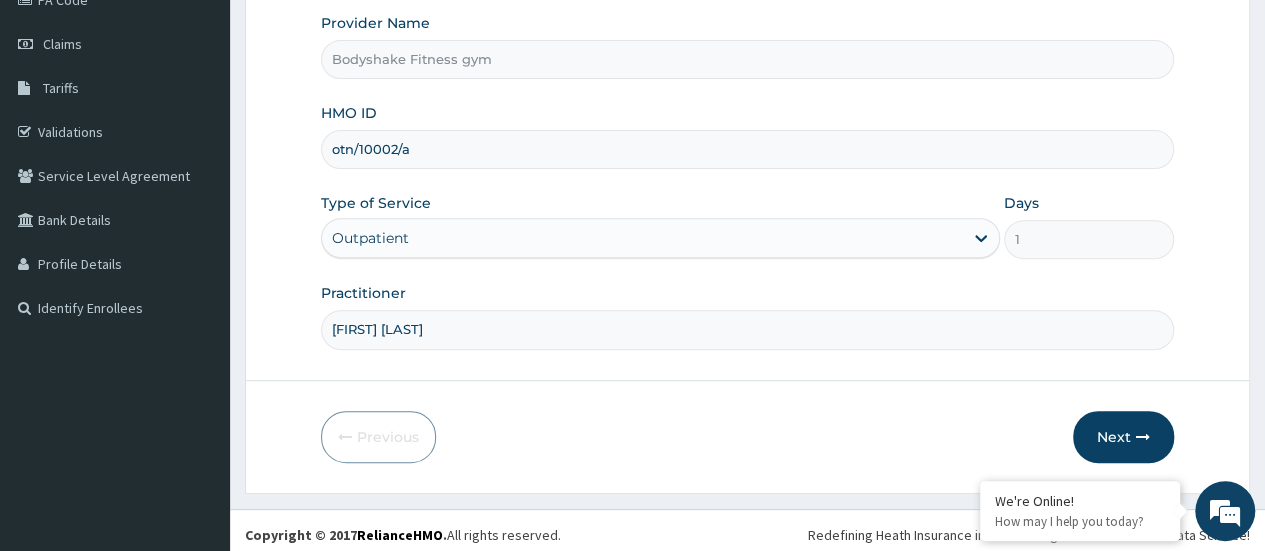 scroll, scrollTop: 266, scrollLeft: 0, axis: vertical 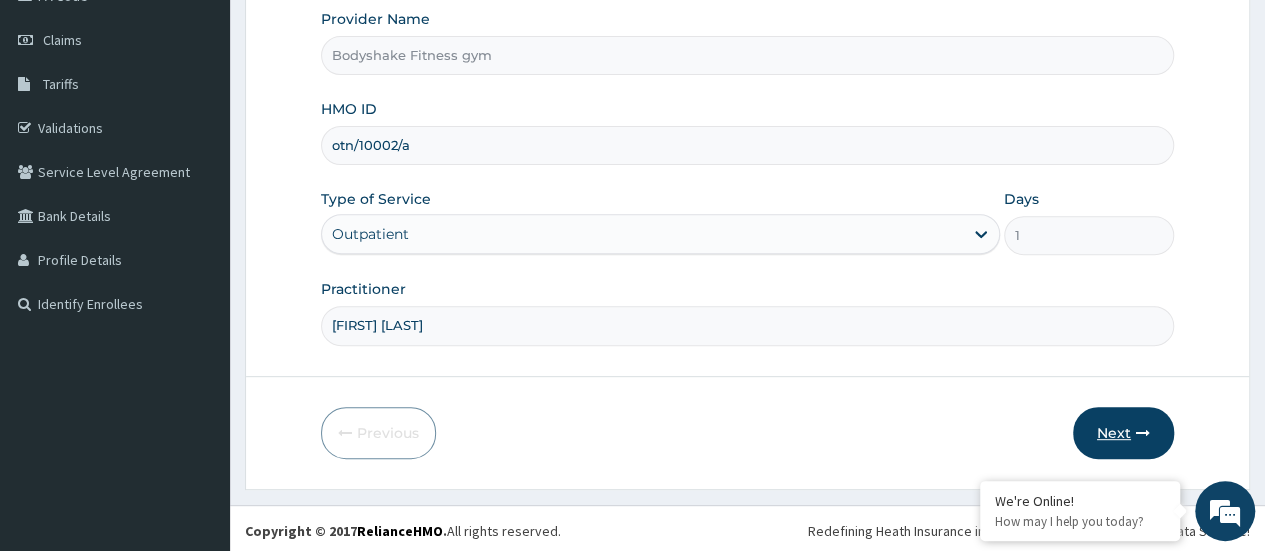 click on "Next" at bounding box center [1123, 433] 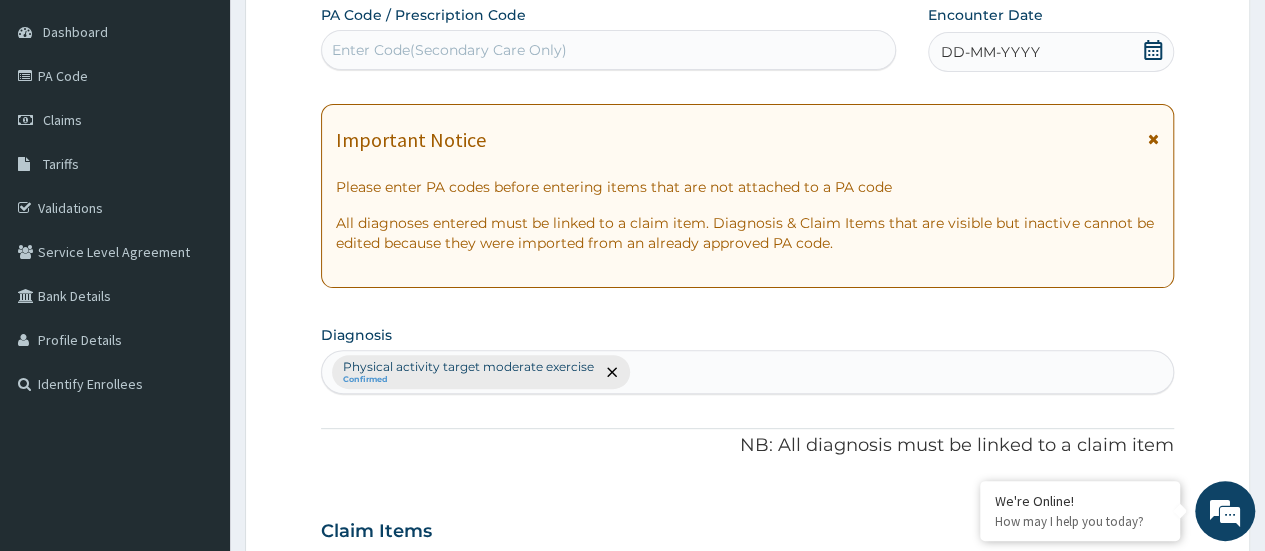 scroll, scrollTop: 166, scrollLeft: 0, axis: vertical 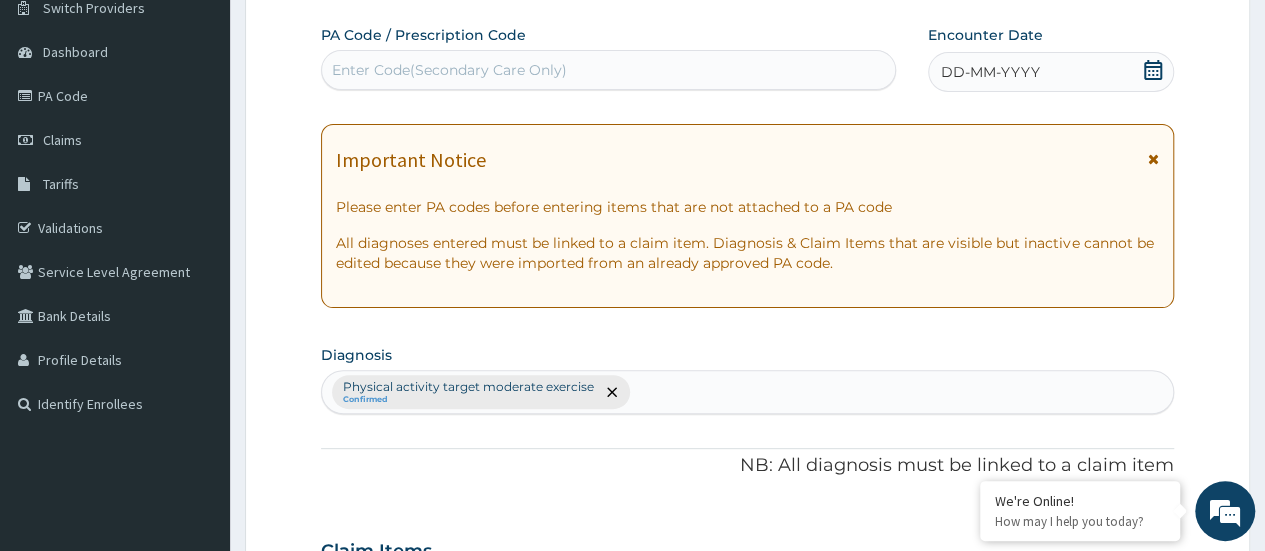 click on "Enter Code(Secondary Care Only)" at bounding box center [449, 70] 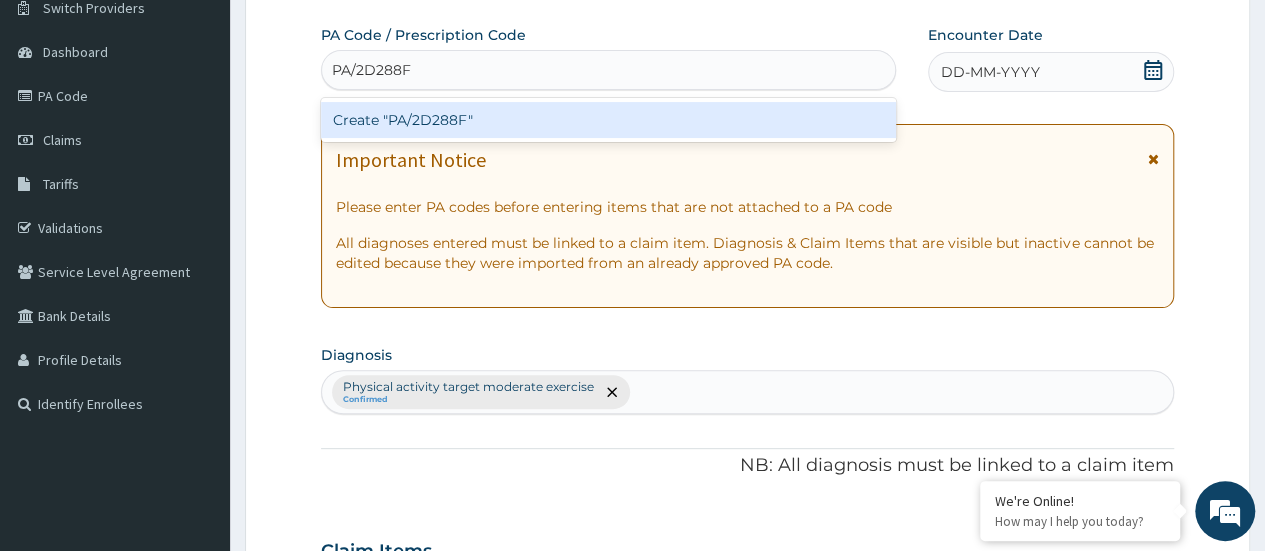 click on "Create "PA/2D288F"" at bounding box center [608, 120] 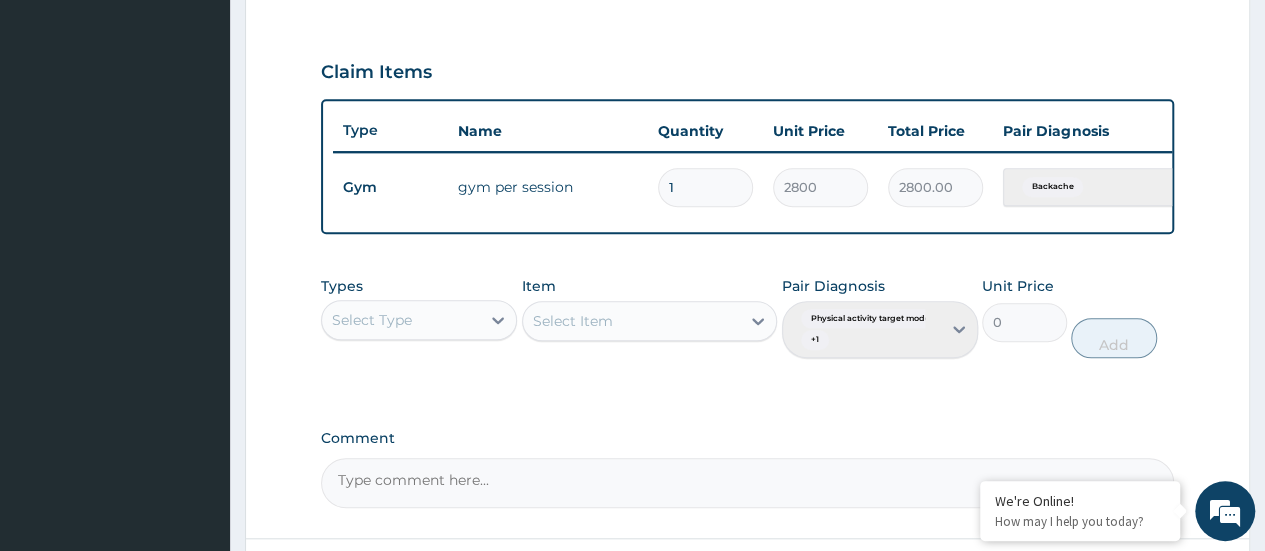 scroll, scrollTop: 655, scrollLeft: 0, axis: vertical 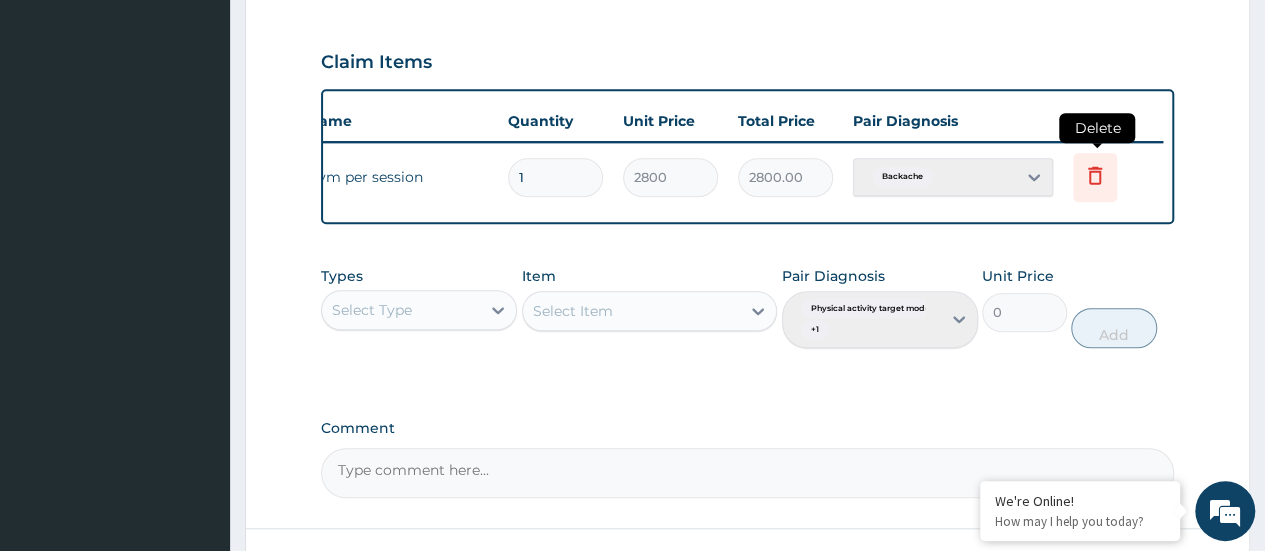 click 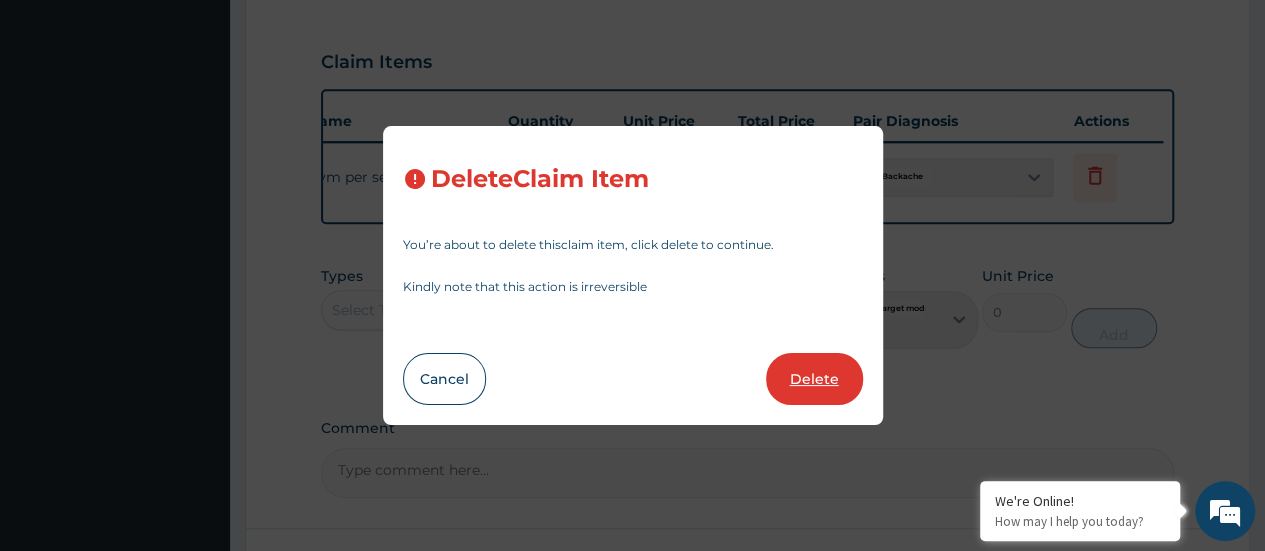 click on "Delete" at bounding box center (814, 379) 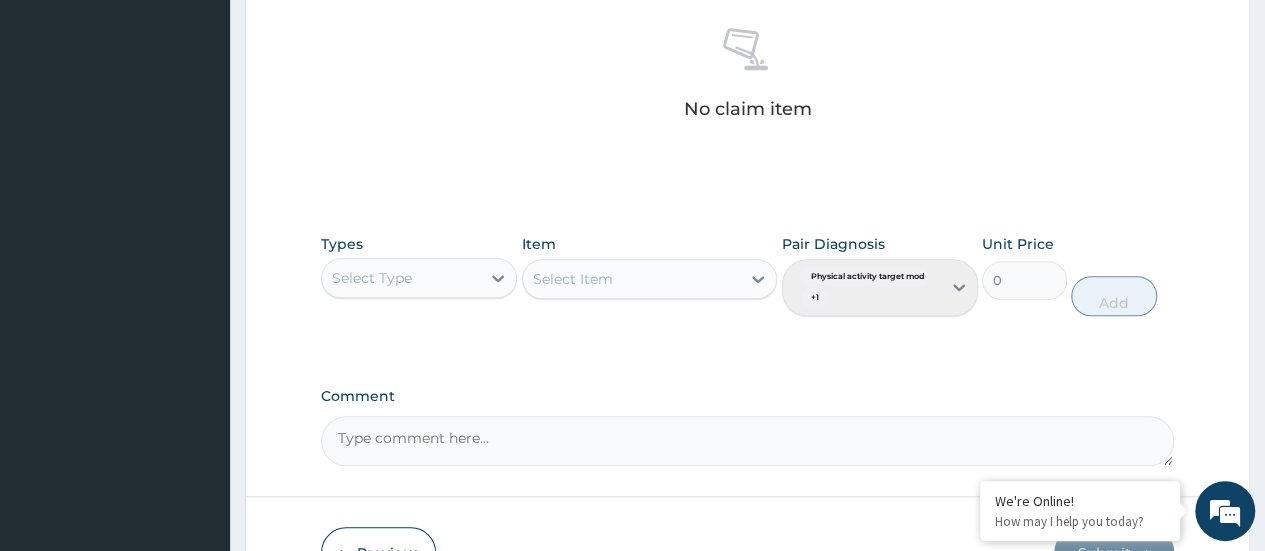 scroll, scrollTop: 822, scrollLeft: 0, axis: vertical 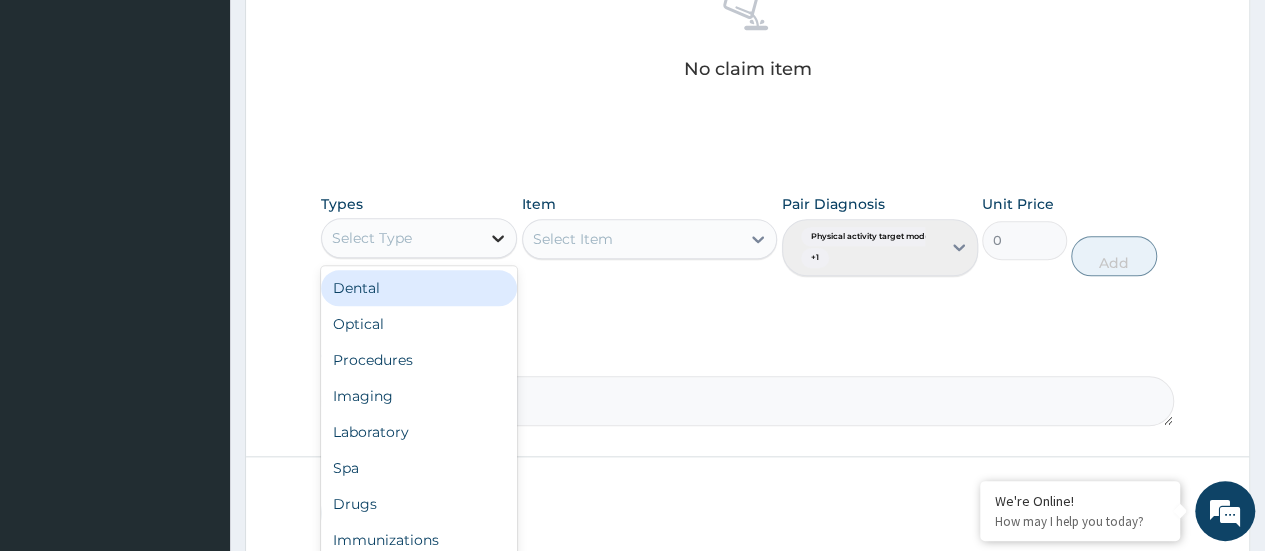 drag, startPoint x: 490, startPoint y: 238, endPoint x: 480, endPoint y: 249, distance: 14.866069 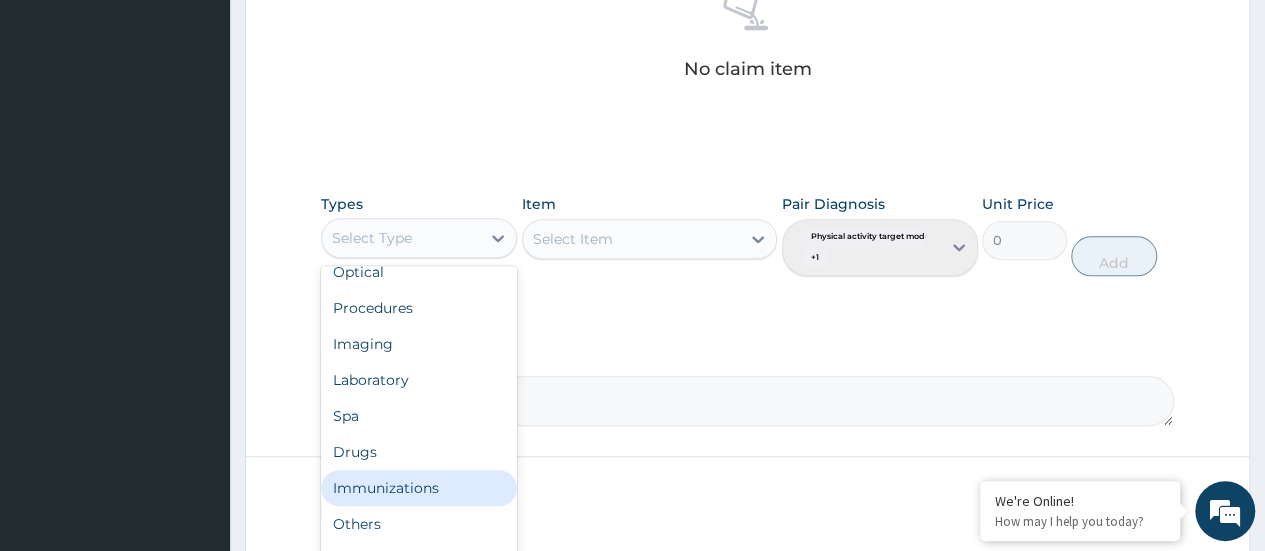 scroll, scrollTop: 68, scrollLeft: 0, axis: vertical 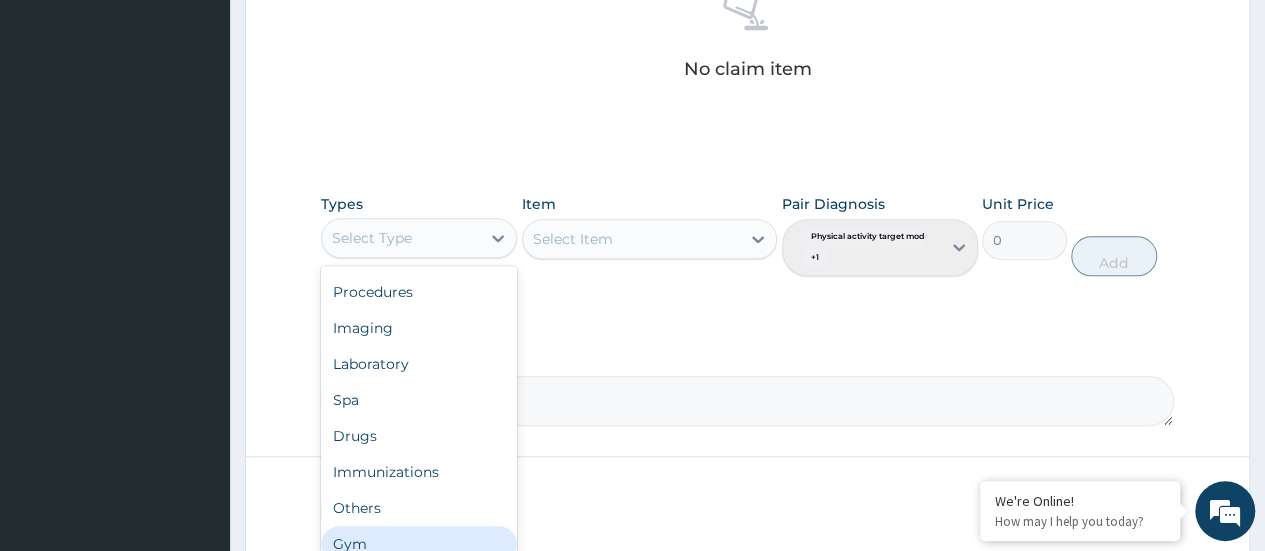 click on "Gym" at bounding box center [419, 544] 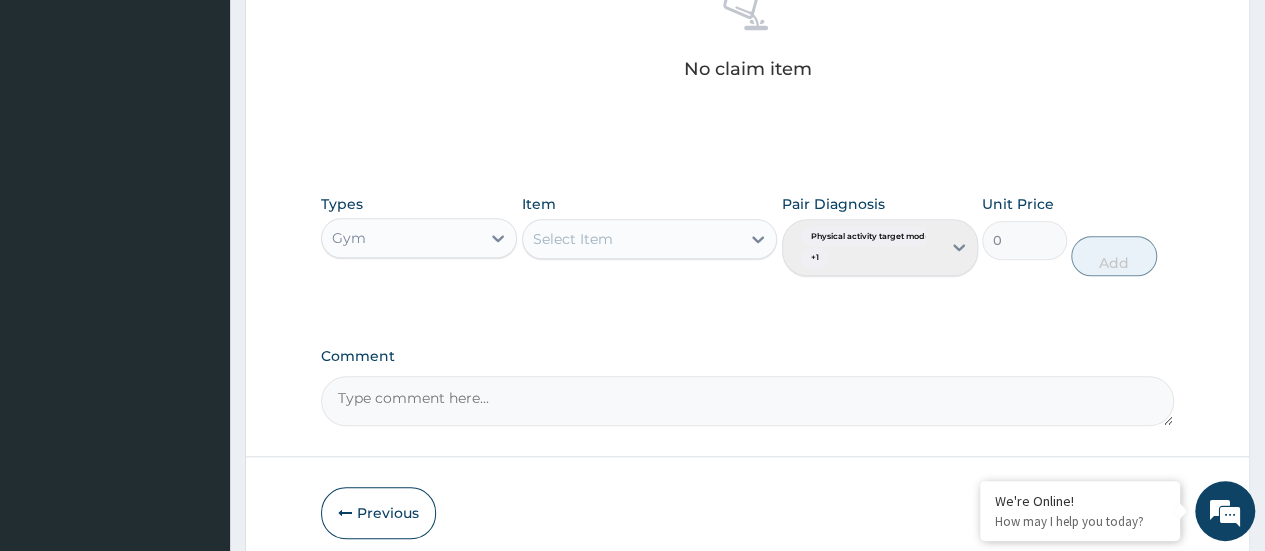click at bounding box center [758, 239] 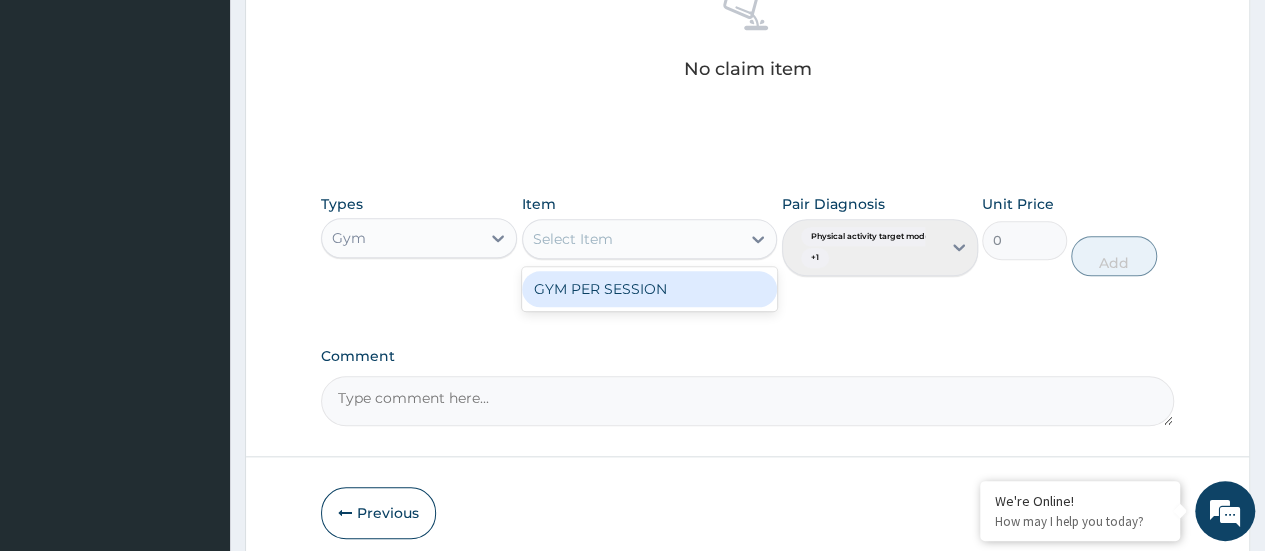 click on "GYM PER SESSION" at bounding box center (650, 289) 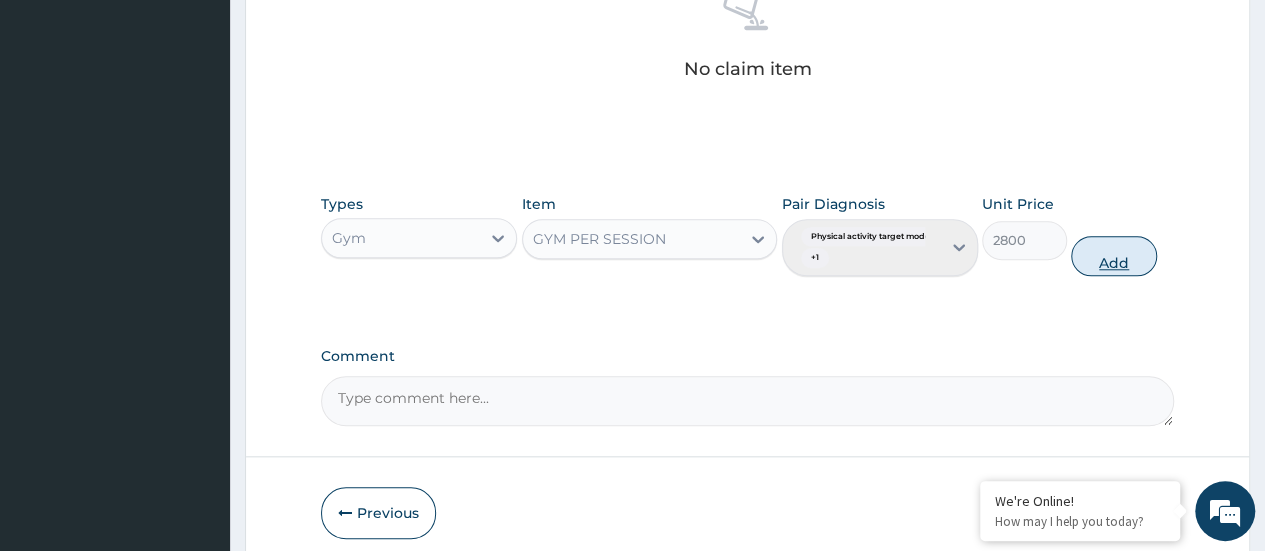 click on "Add" at bounding box center [1113, 256] 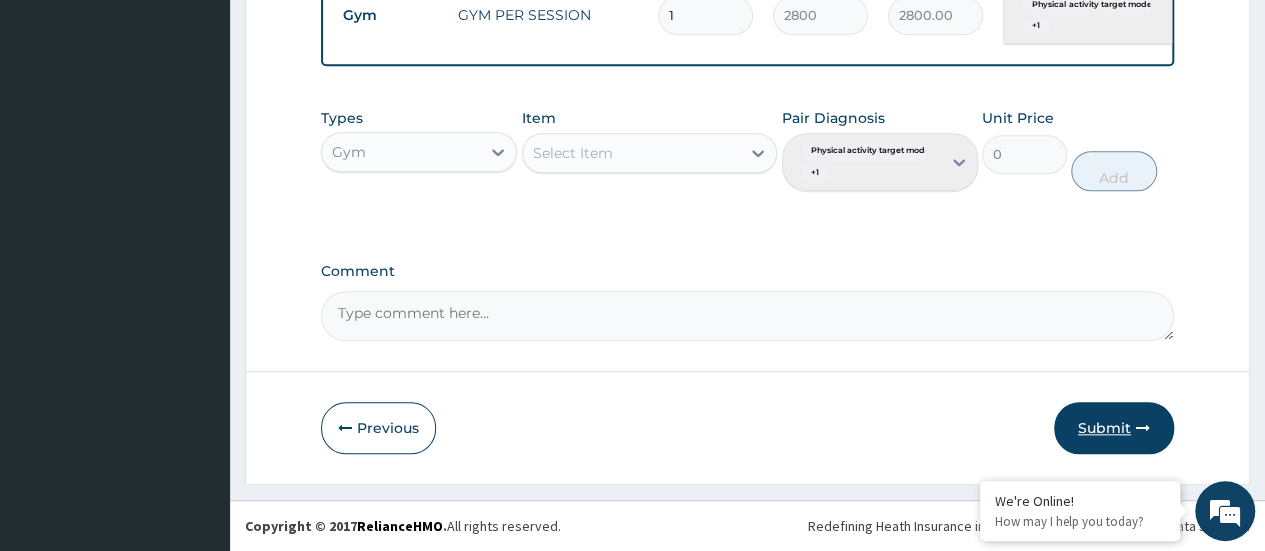 click on "Submit" at bounding box center [1114, 428] 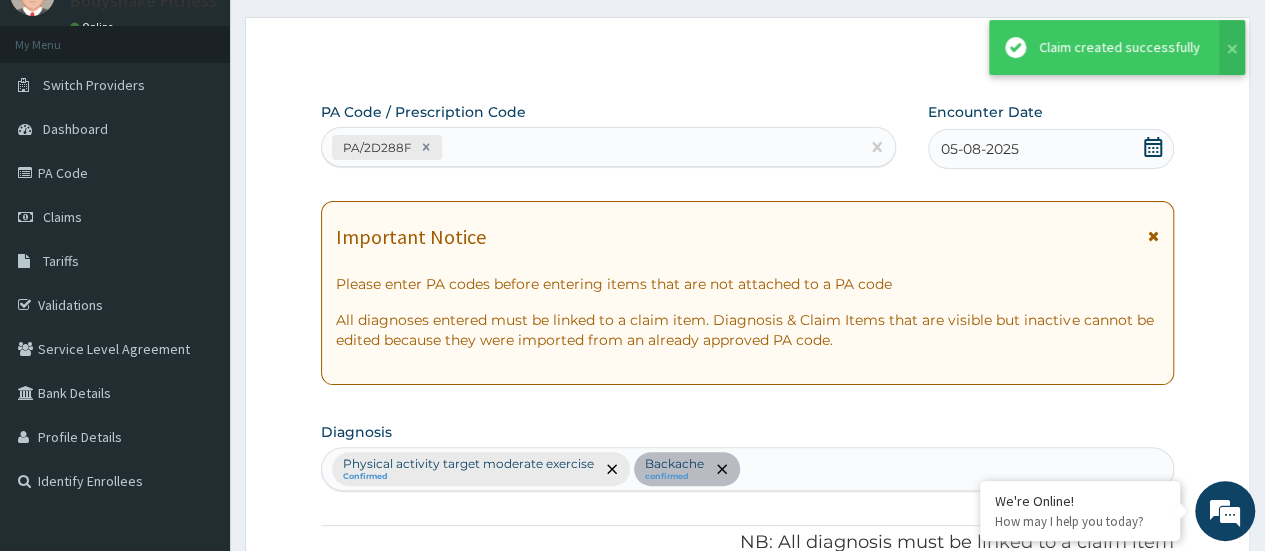 scroll, scrollTop: 832, scrollLeft: 0, axis: vertical 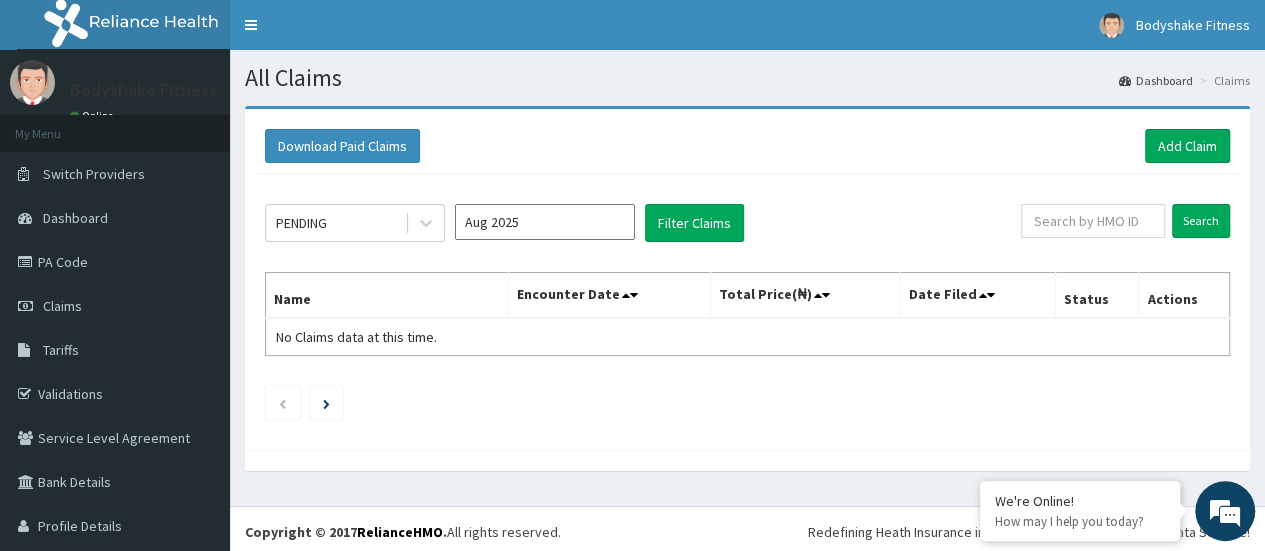 drag, startPoint x: 0, startPoint y: 0, endPoint x: 1124, endPoint y: 426, distance: 1202.02 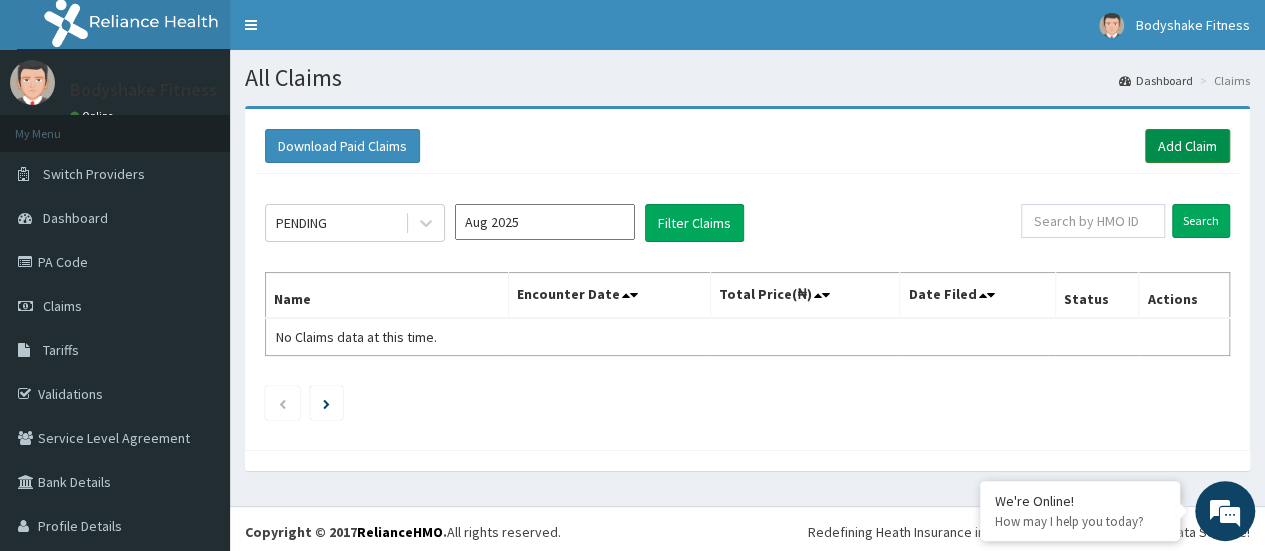 click on "Add Claim" at bounding box center [1187, 146] 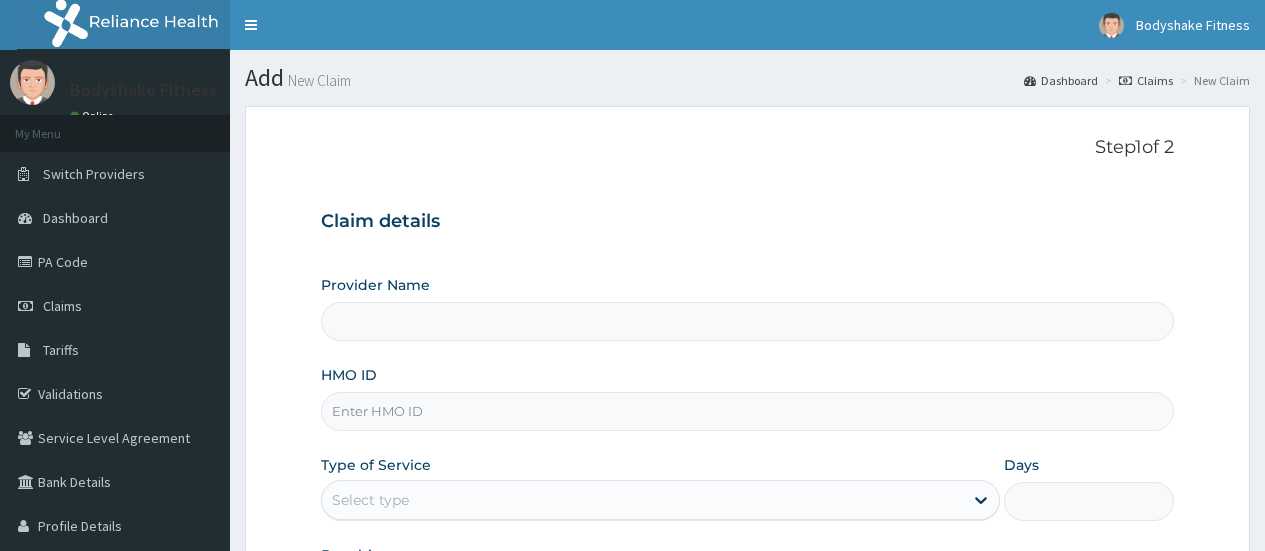 scroll, scrollTop: 133, scrollLeft: 0, axis: vertical 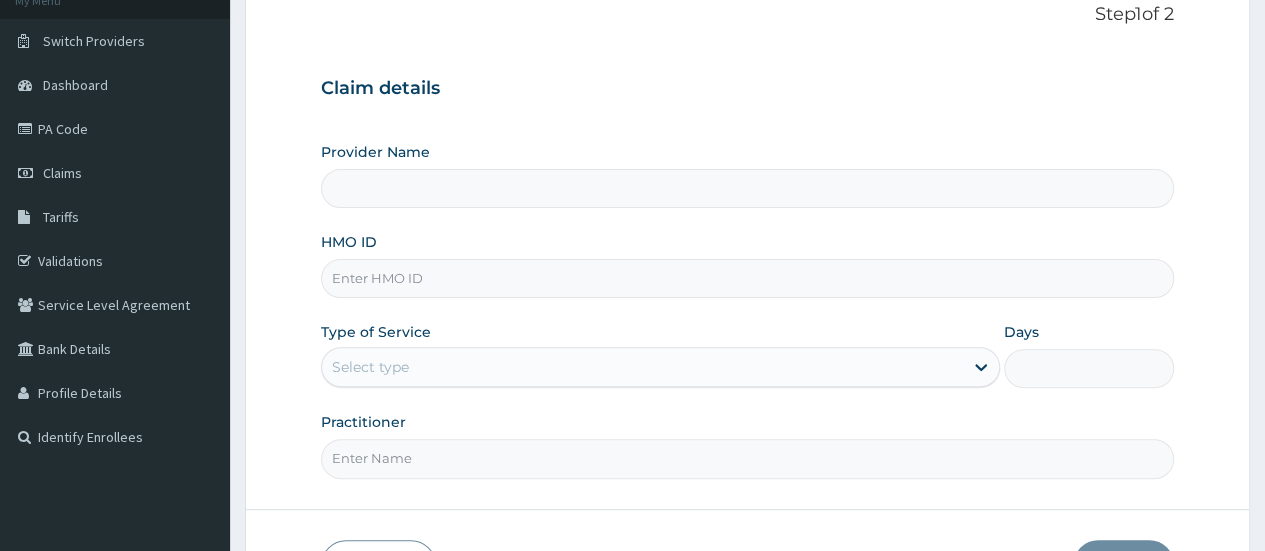 drag, startPoint x: 0, startPoint y: 0, endPoint x: 406, endPoint y: 281, distance: 493.75803 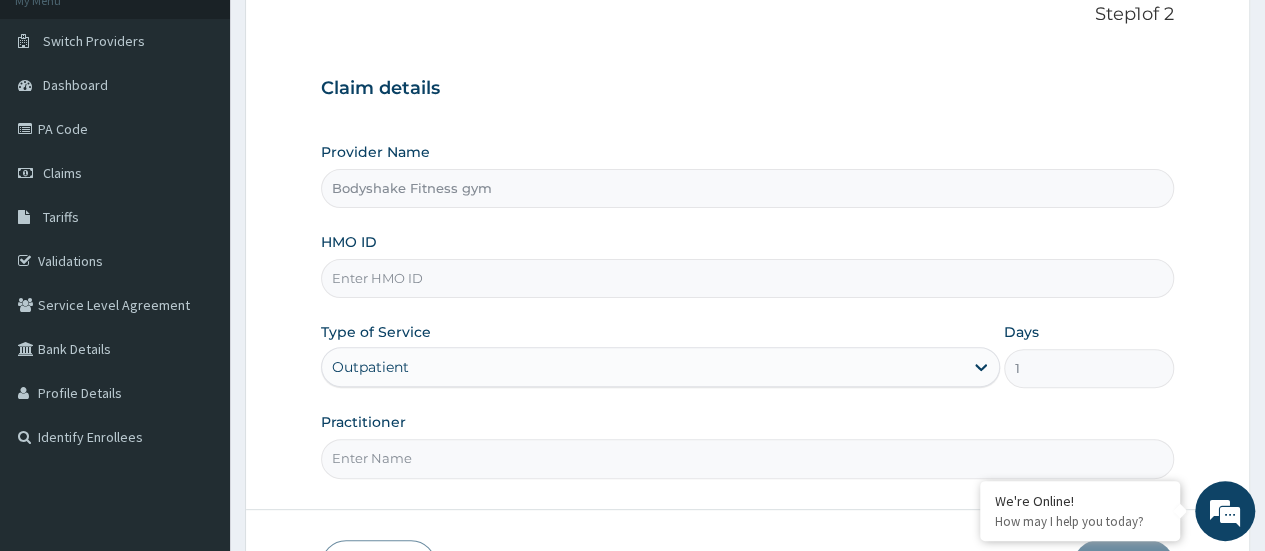 scroll, scrollTop: 0, scrollLeft: 0, axis: both 